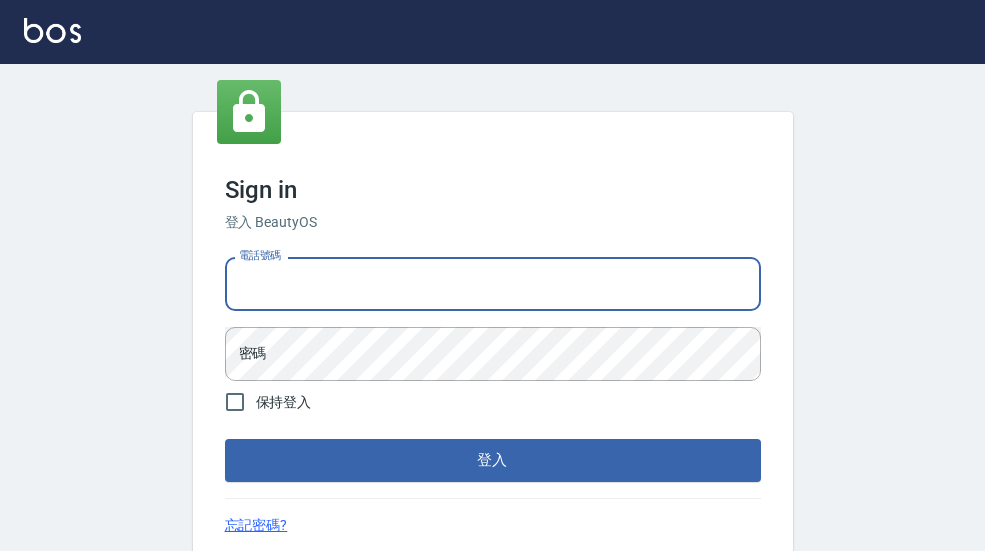 scroll, scrollTop: 173, scrollLeft: 0, axis: vertical 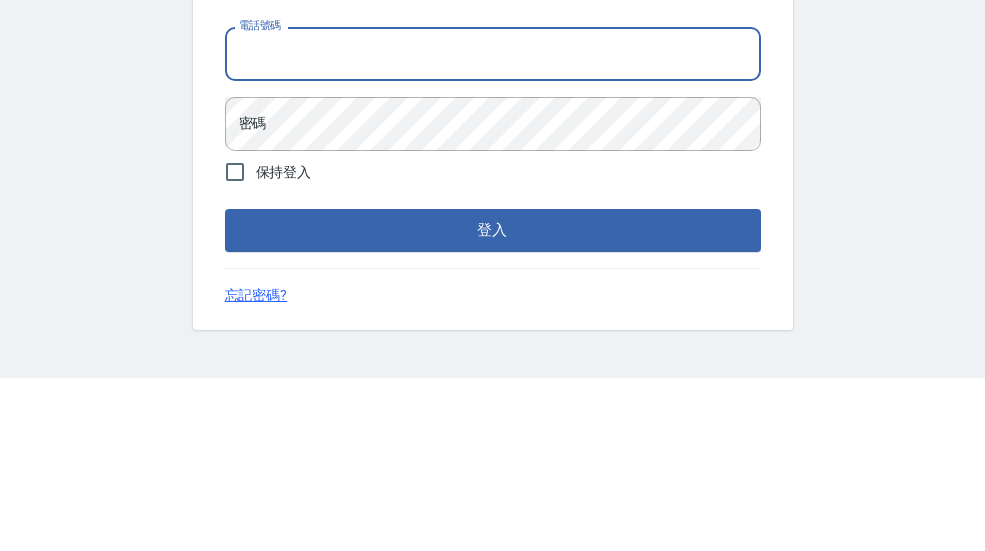 type on "[PHONE]" 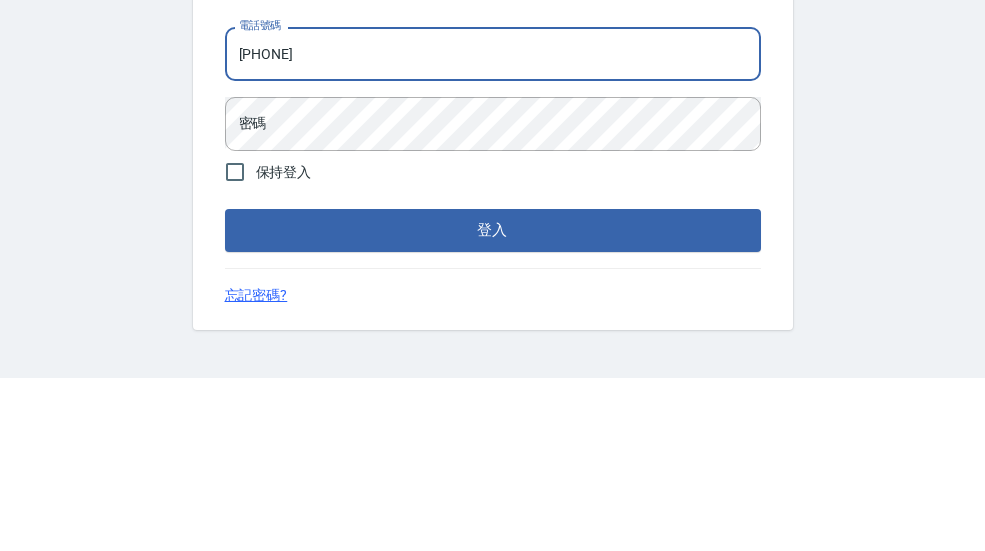 click on "登入" at bounding box center [493, 403] 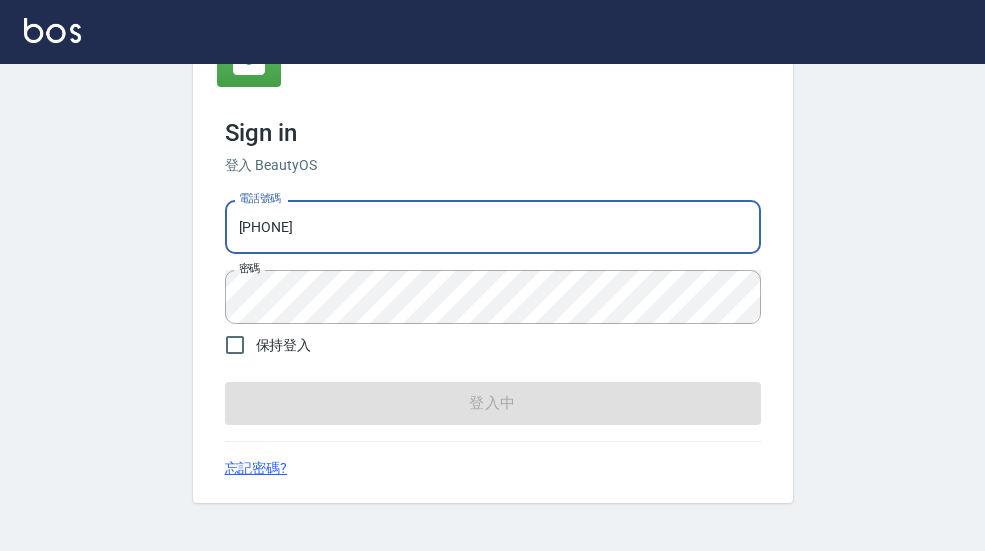scroll, scrollTop: 0, scrollLeft: 0, axis: both 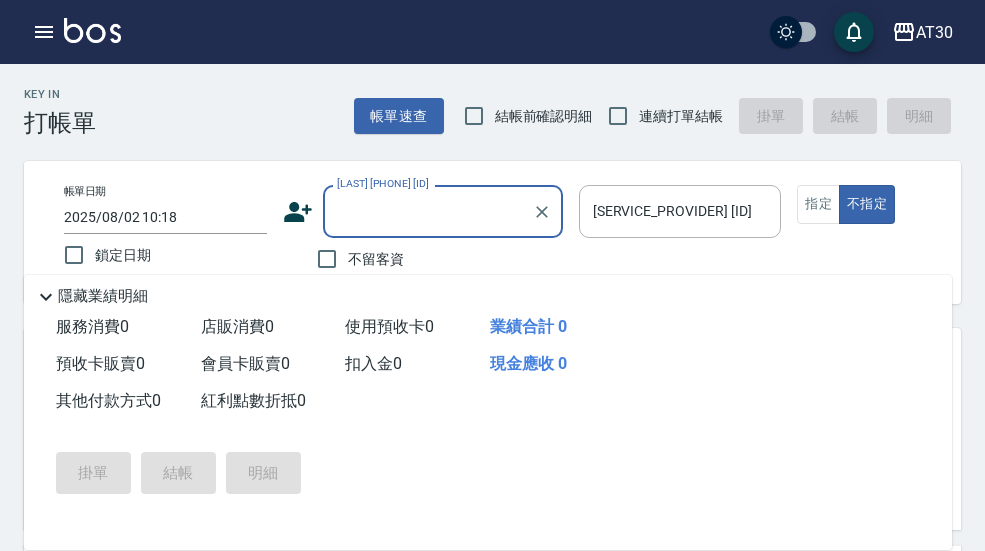 click at bounding box center [44, 32] 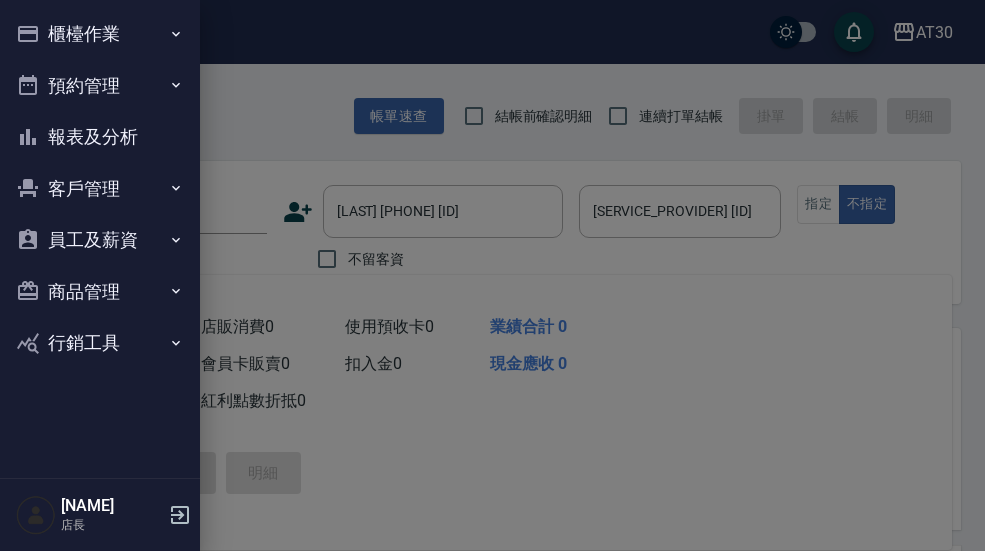 click on "員工及薪資" at bounding box center (100, 240) 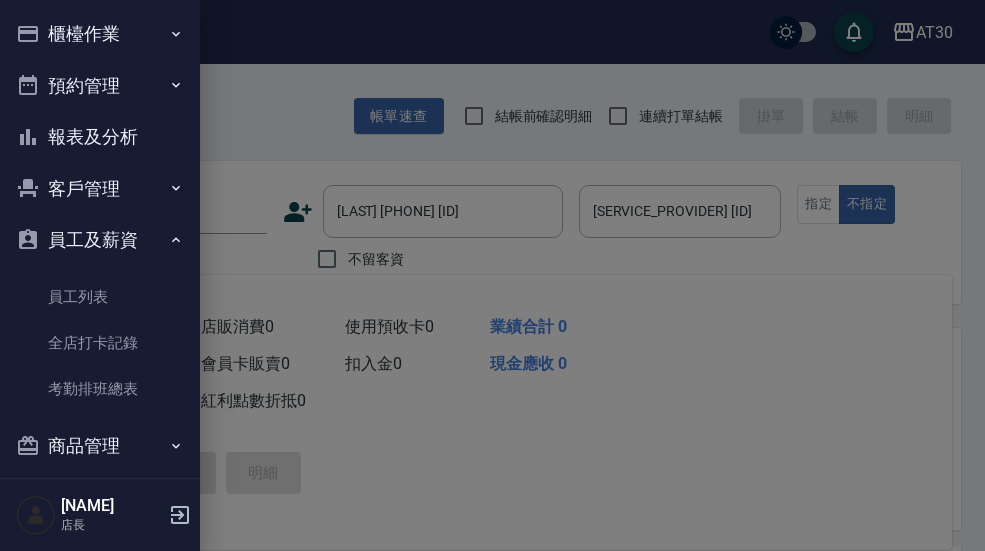 click on "考勤排班總表" at bounding box center [100, 389] 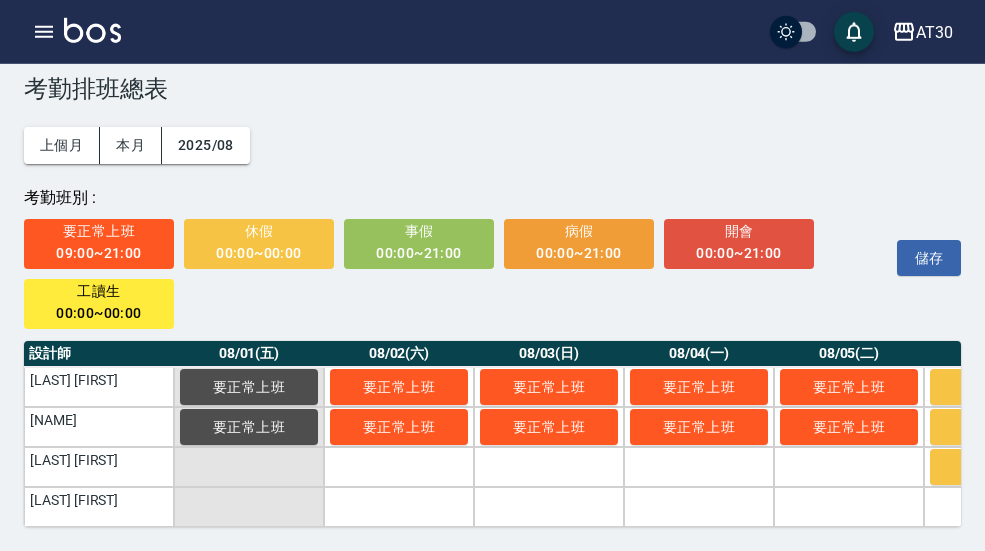 scroll, scrollTop: 27, scrollLeft: 0, axis: vertical 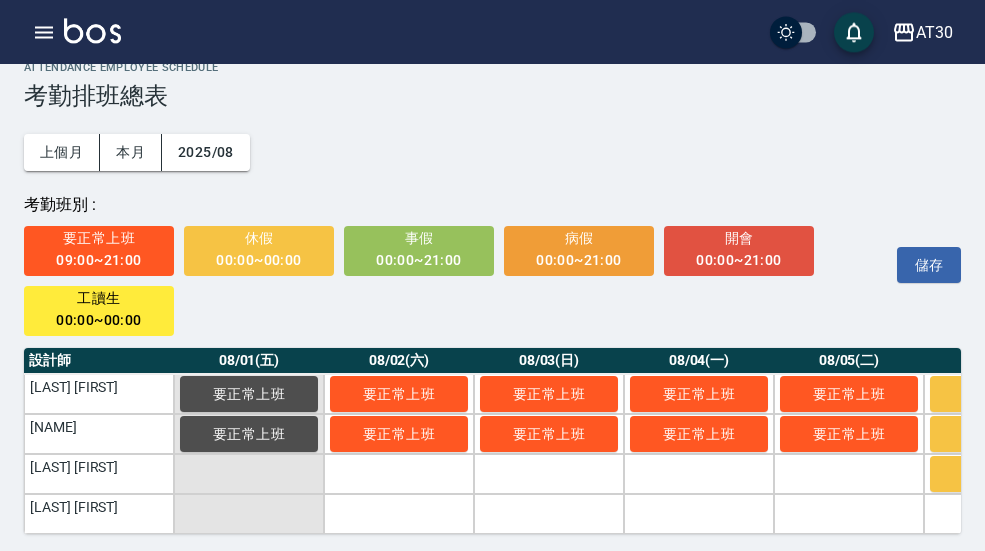 click on "AT30" at bounding box center [922, 32] 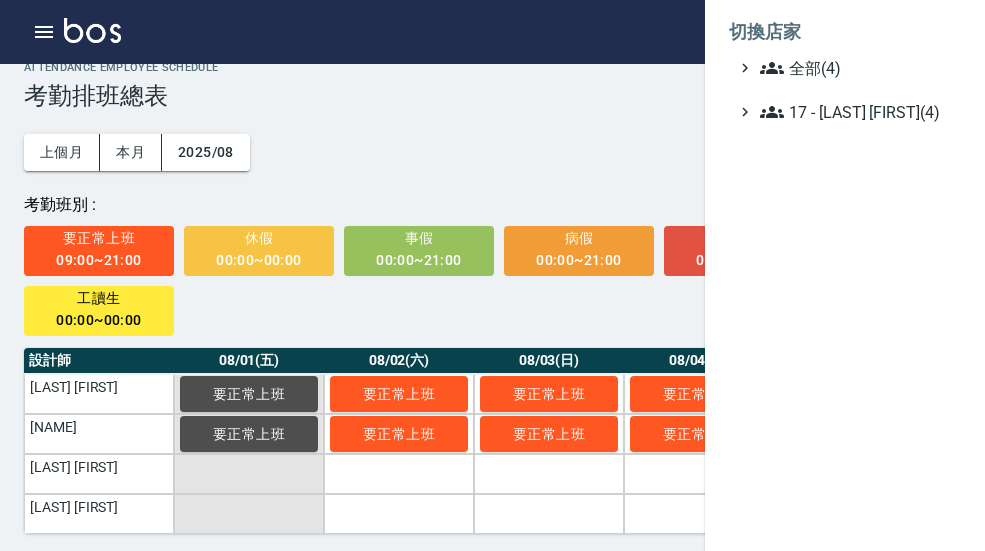 click on "全部(4)" at bounding box center [856, 68] 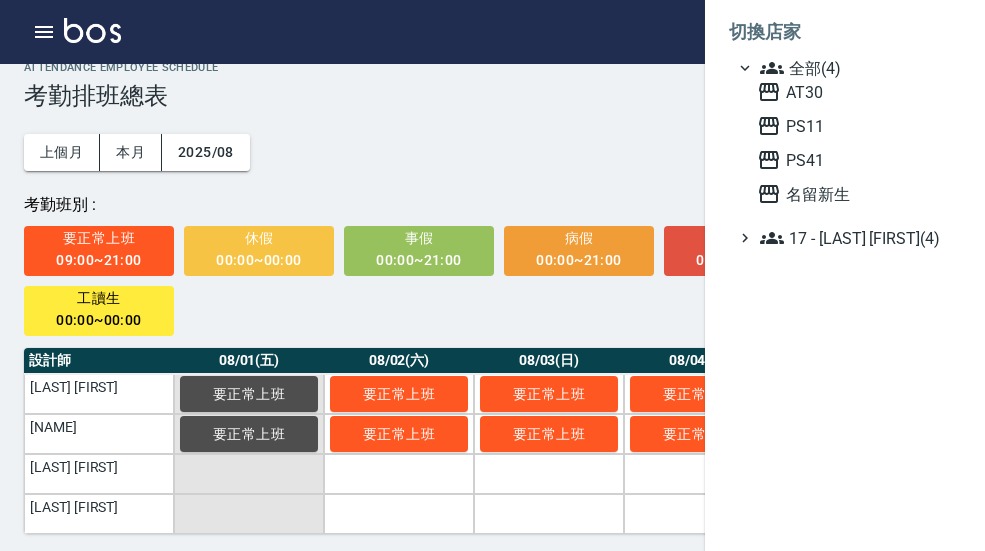 click on "PS41" at bounding box center [855, 160] 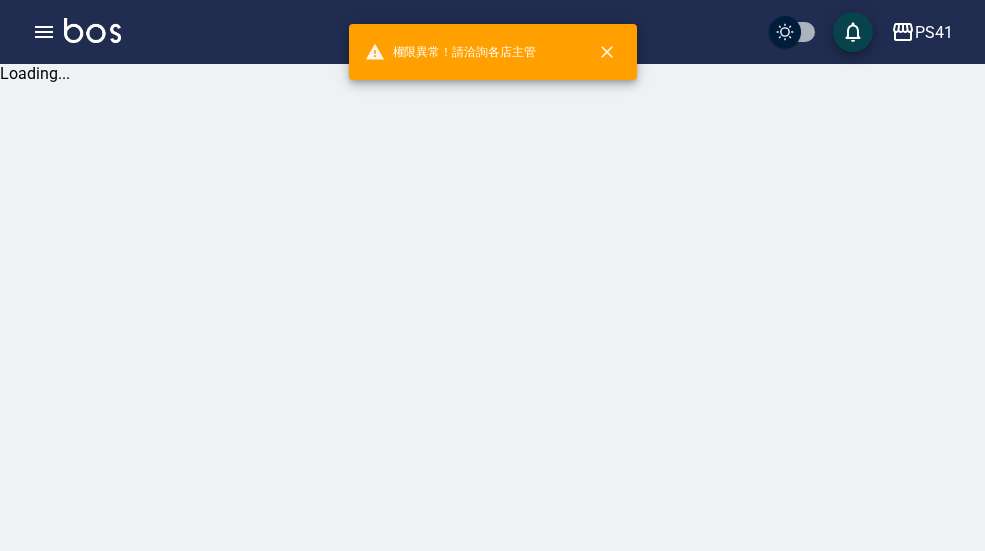 scroll, scrollTop: 0, scrollLeft: 0, axis: both 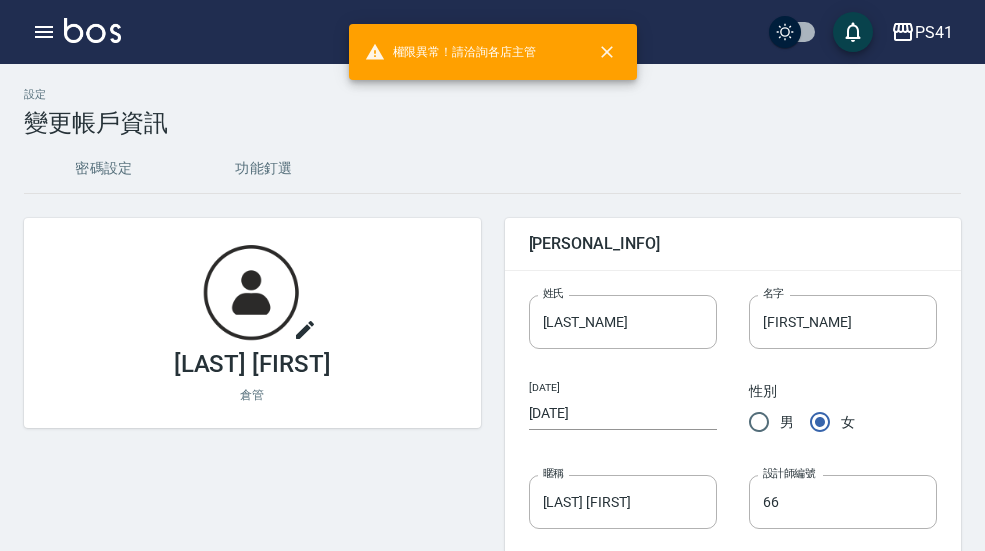click 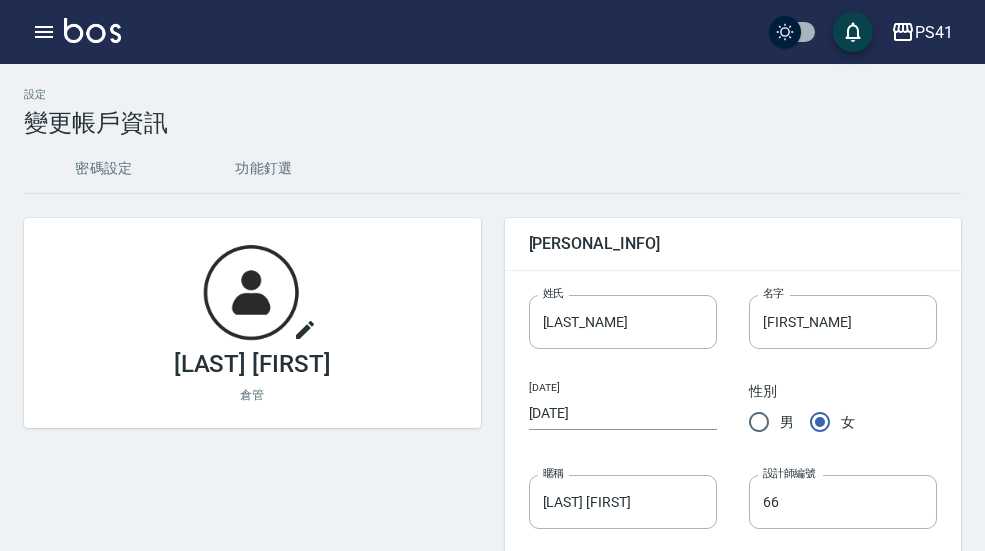click 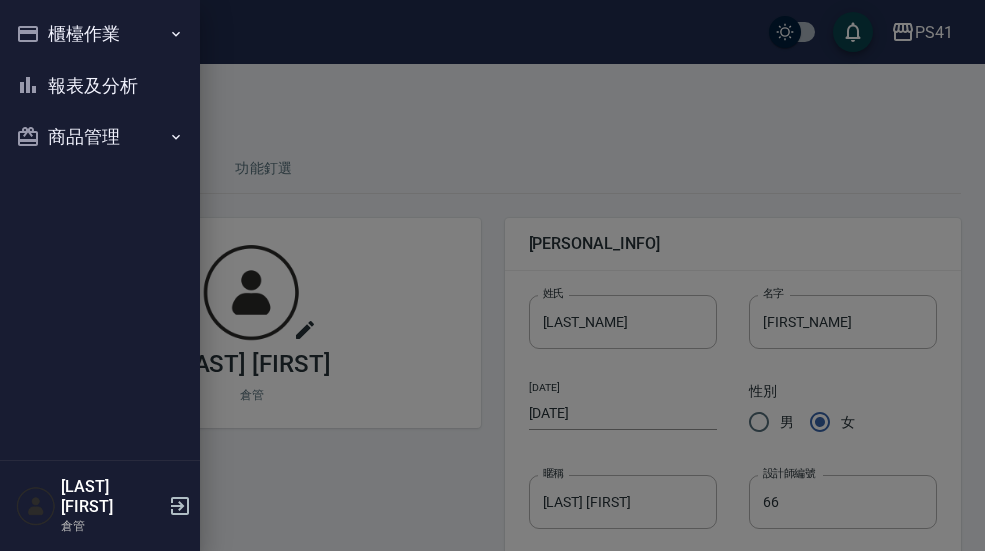 click 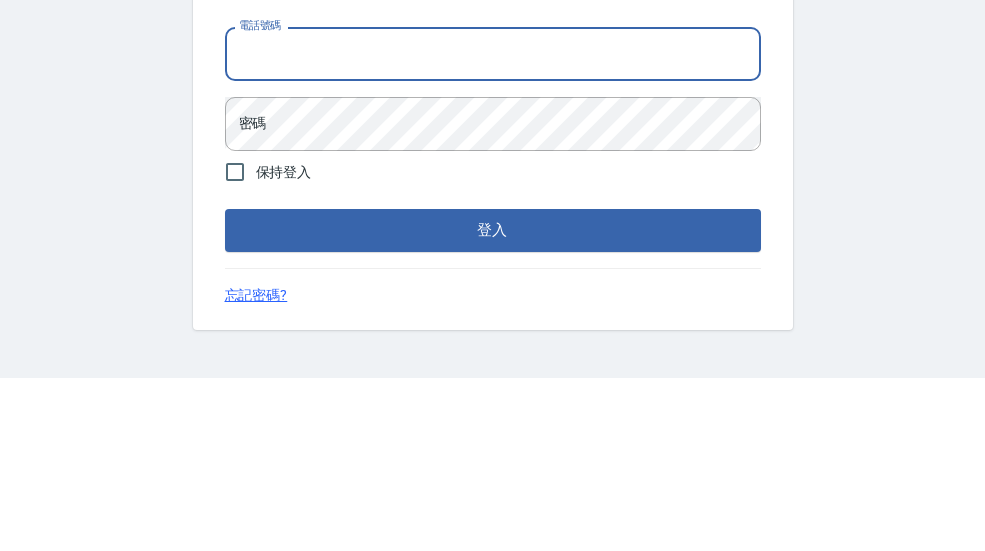 scroll, scrollTop: 57, scrollLeft: 0, axis: vertical 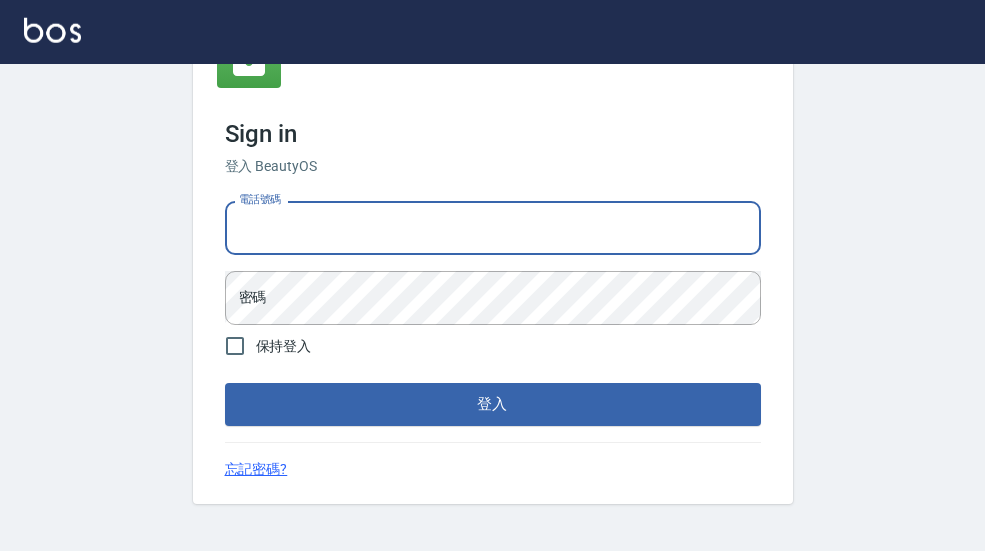 type on "0975676235" 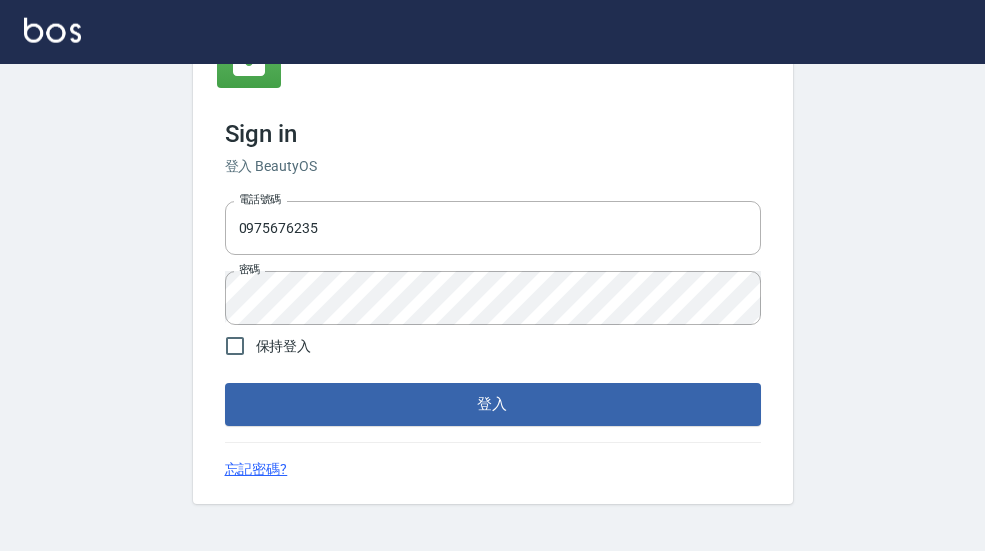scroll, scrollTop: 57, scrollLeft: 0, axis: vertical 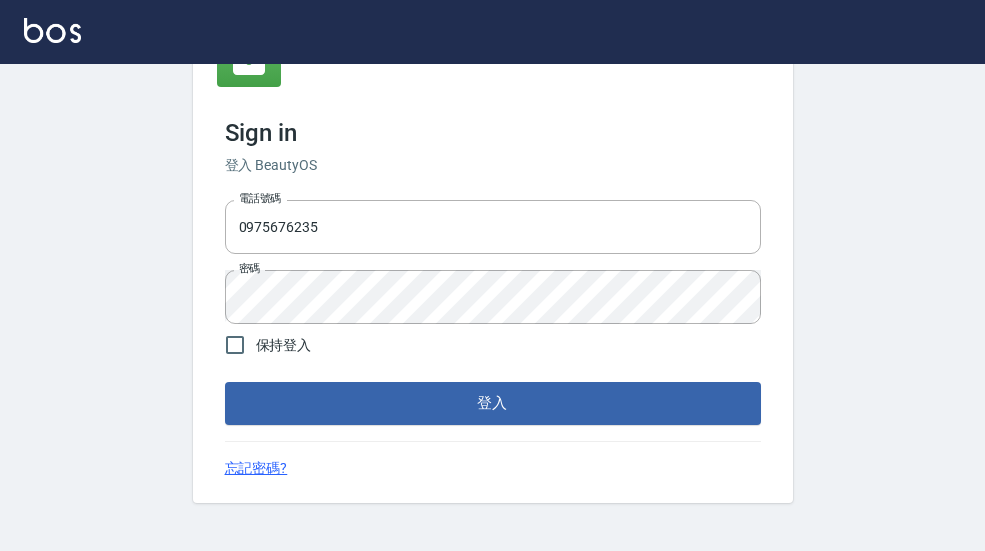 click on "登入" at bounding box center [493, 403] 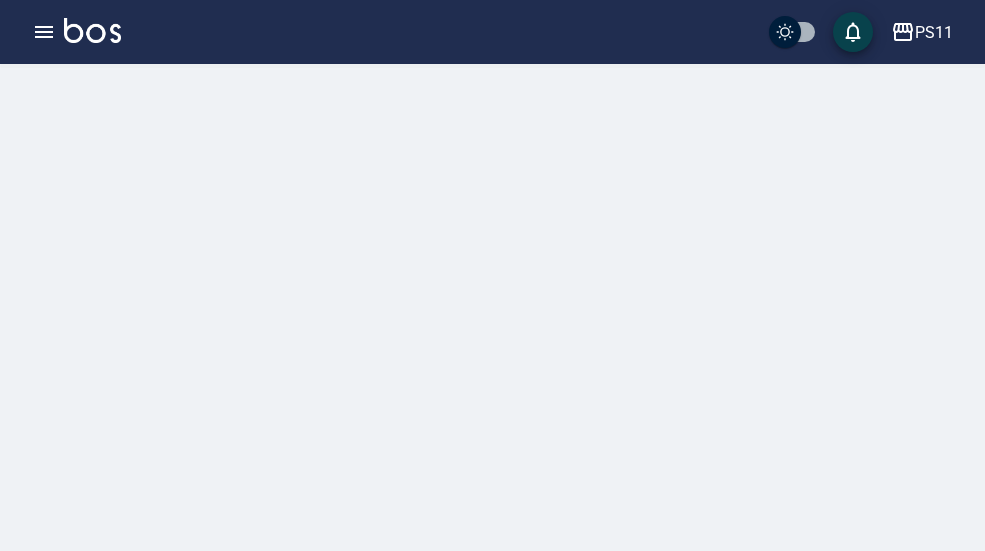 scroll, scrollTop: 0, scrollLeft: 0, axis: both 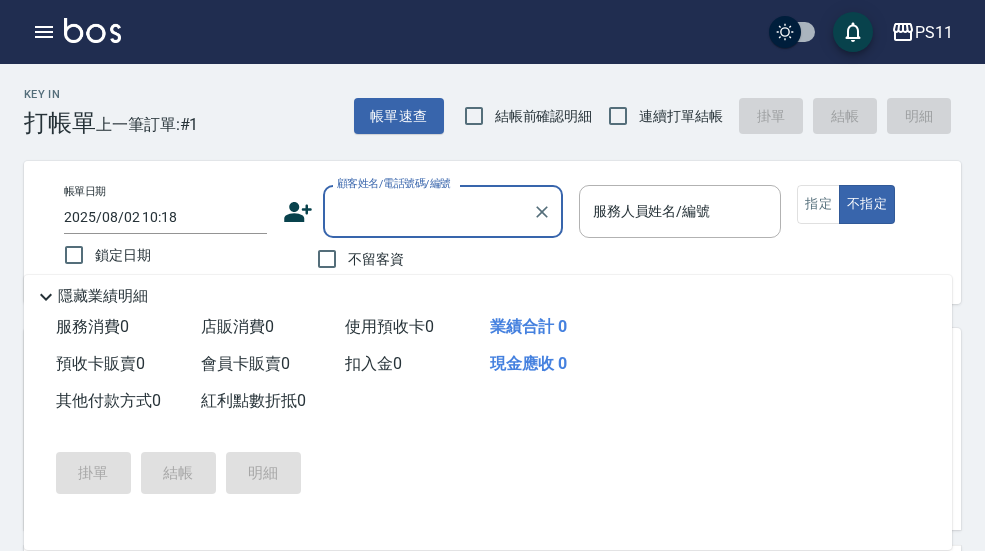 click on "Key In 打帳單" at bounding box center [60, 112] 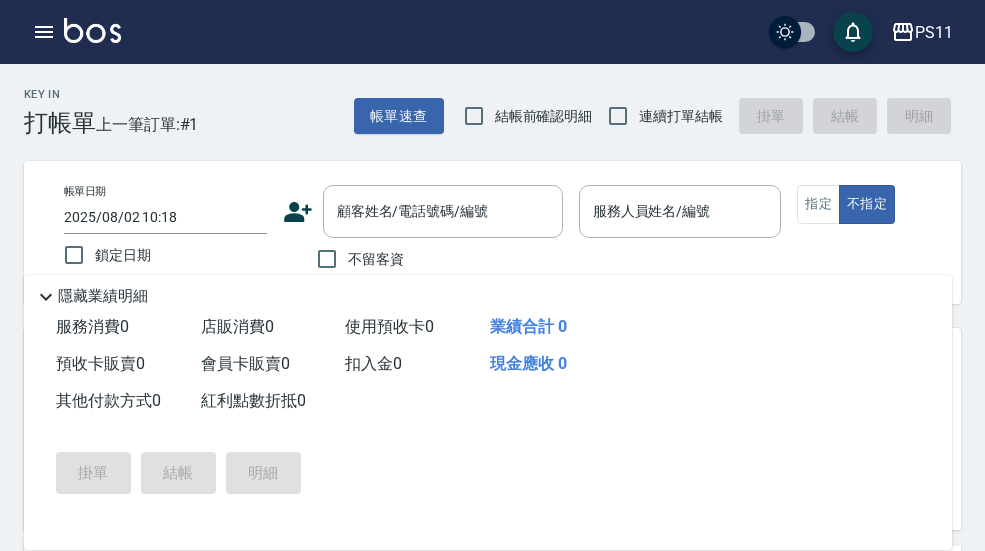 click on "Key In 打帳單" at bounding box center (60, 112) 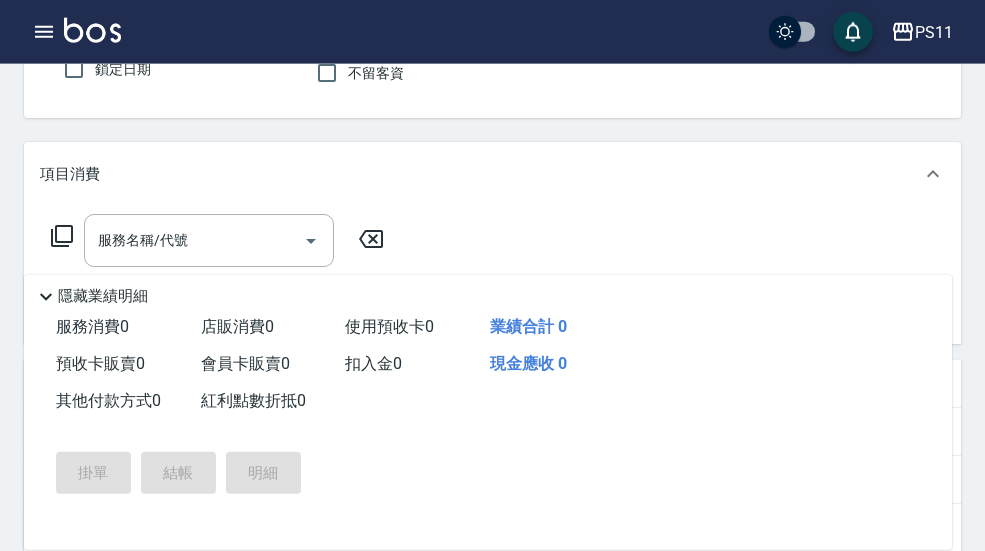 scroll, scrollTop: 0, scrollLeft: 0, axis: both 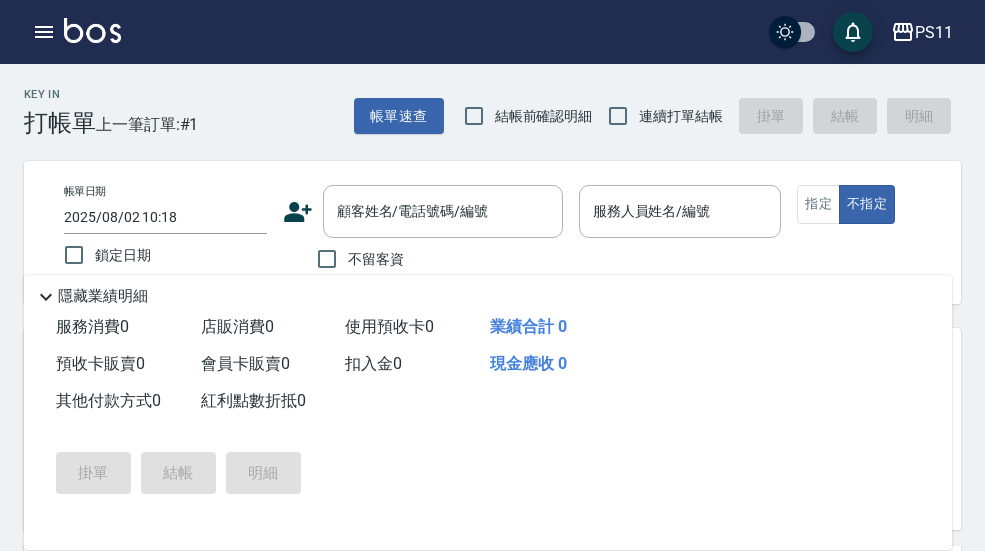 click at bounding box center (44, 32) 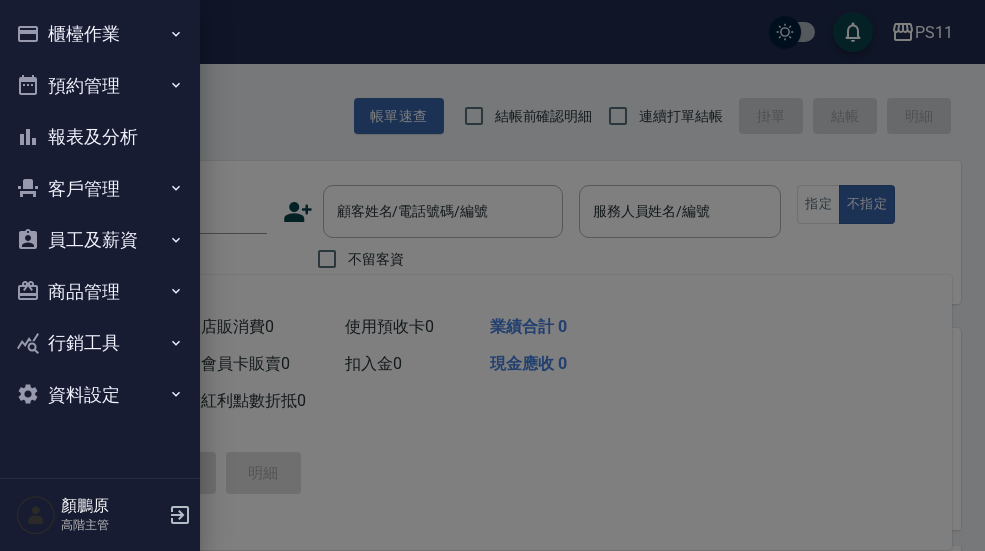click on "員工及薪資" at bounding box center [100, 240] 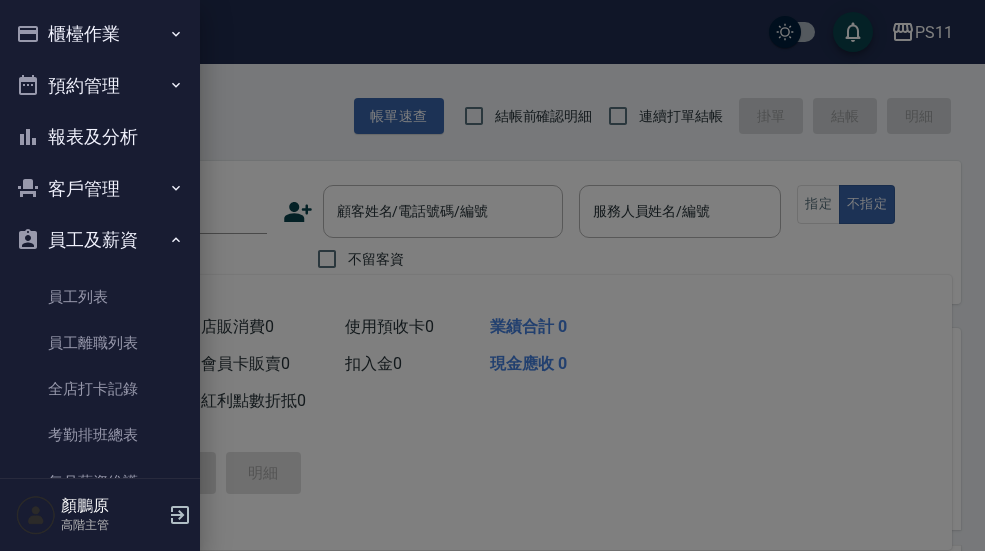 click on "考勤排班總表" at bounding box center [100, 435] 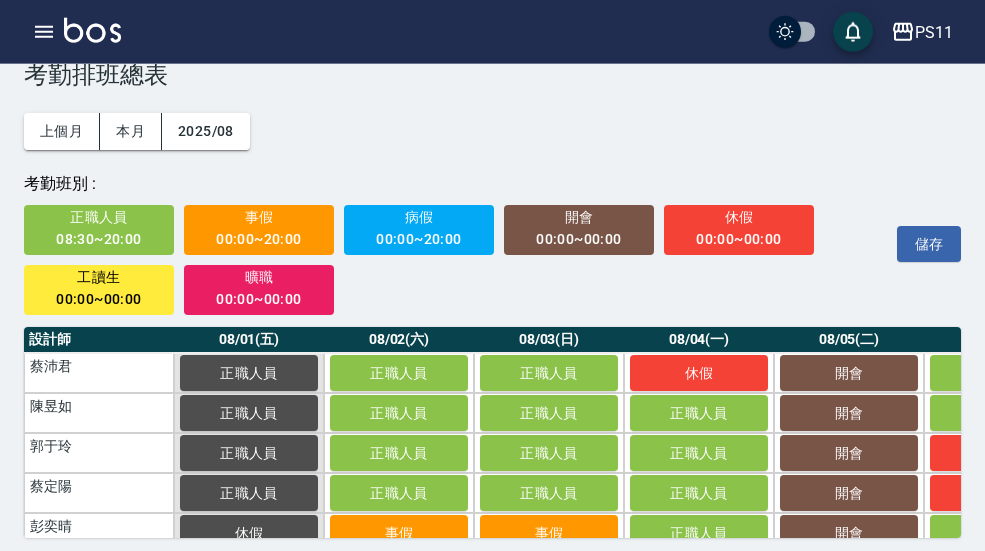 scroll, scrollTop: 58, scrollLeft: 0, axis: vertical 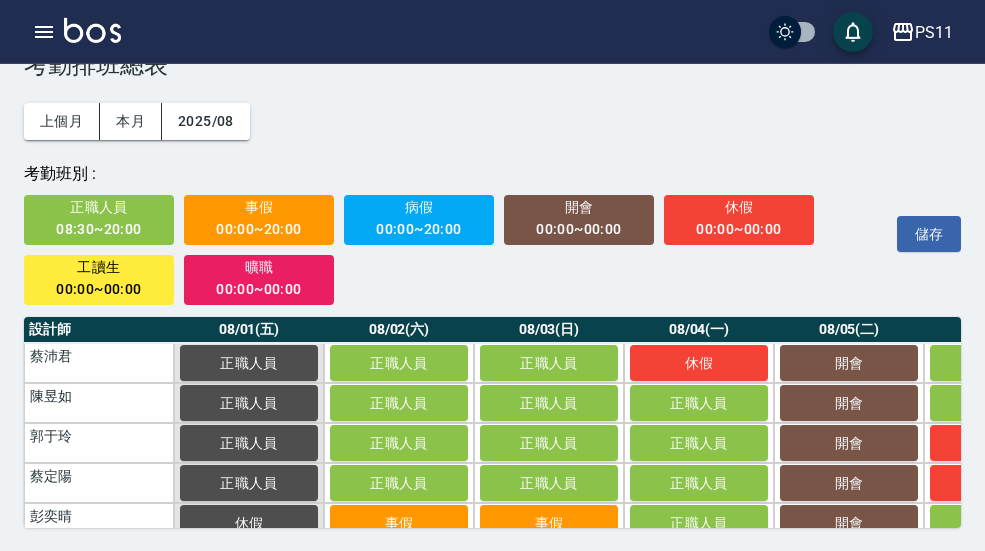 click on "PS11" at bounding box center (934, 32) 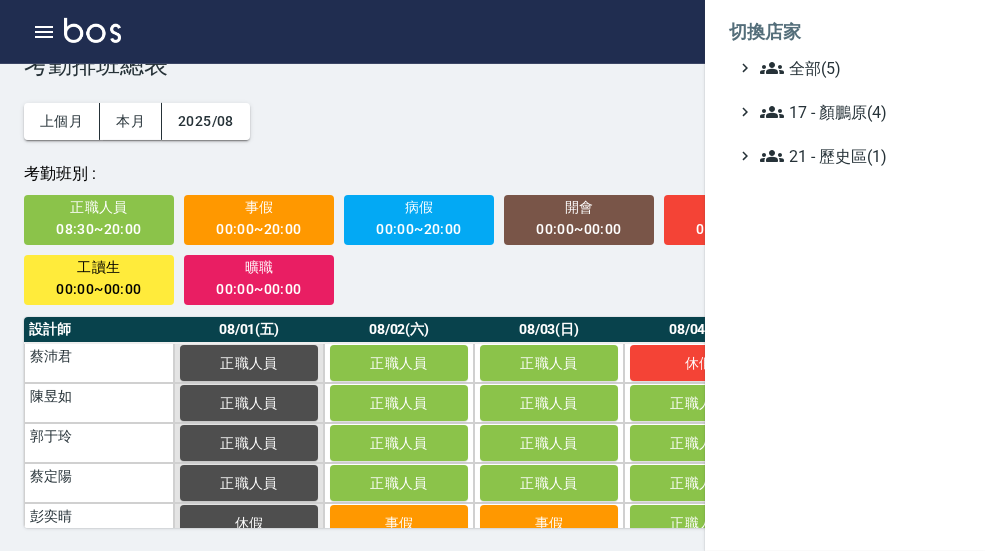 click on "全部(5)" at bounding box center (856, 68) 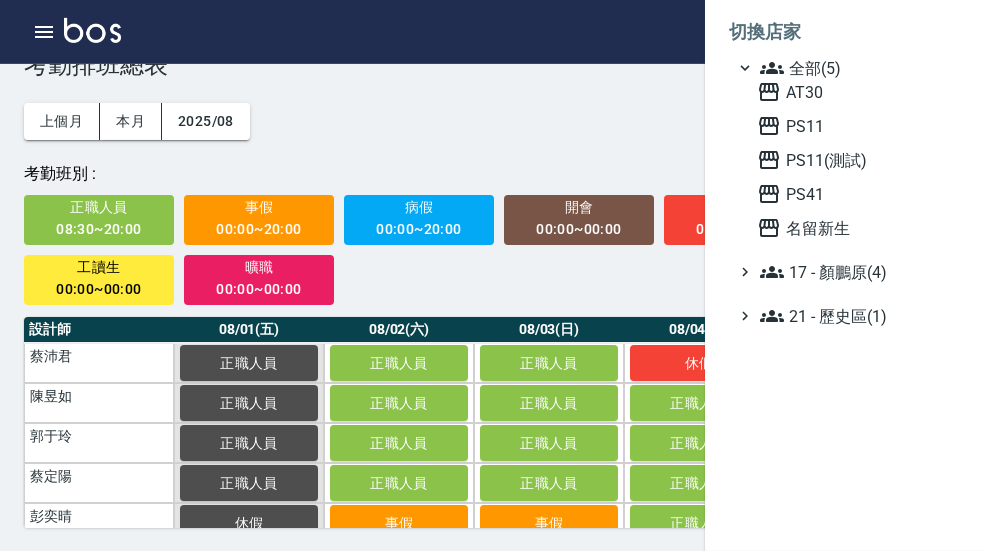click on "PS41" at bounding box center (855, 194) 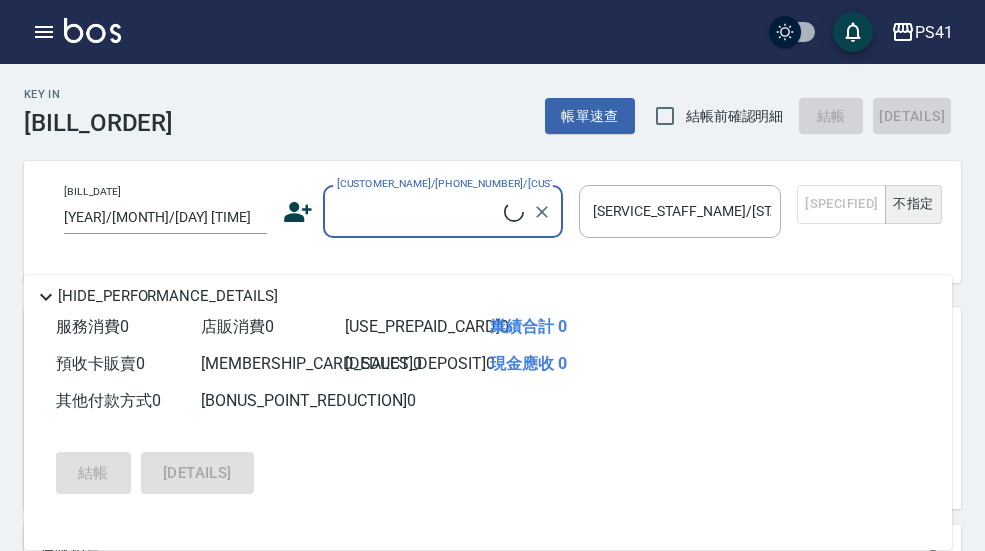 scroll, scrollTop: 57, scrollLeft: 0, axis: vertical 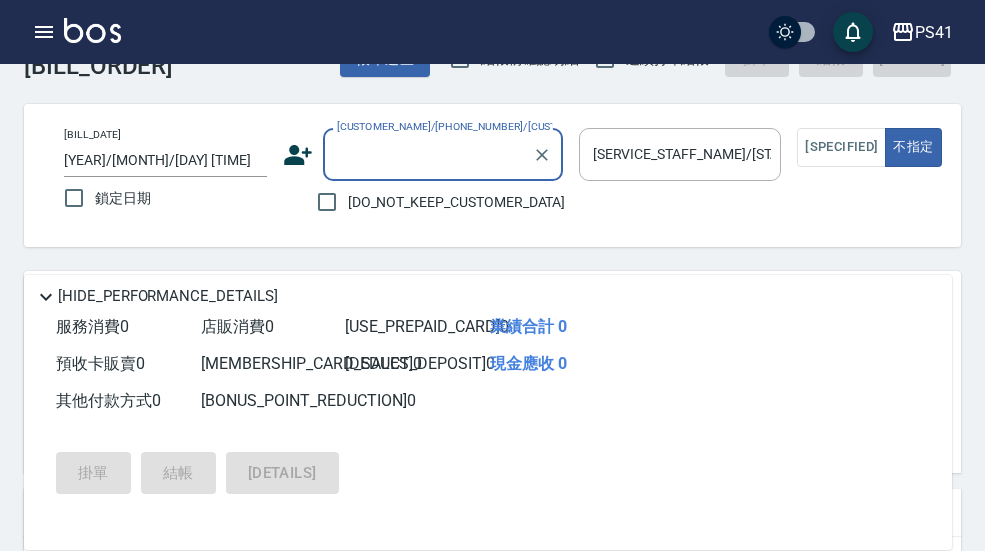 click 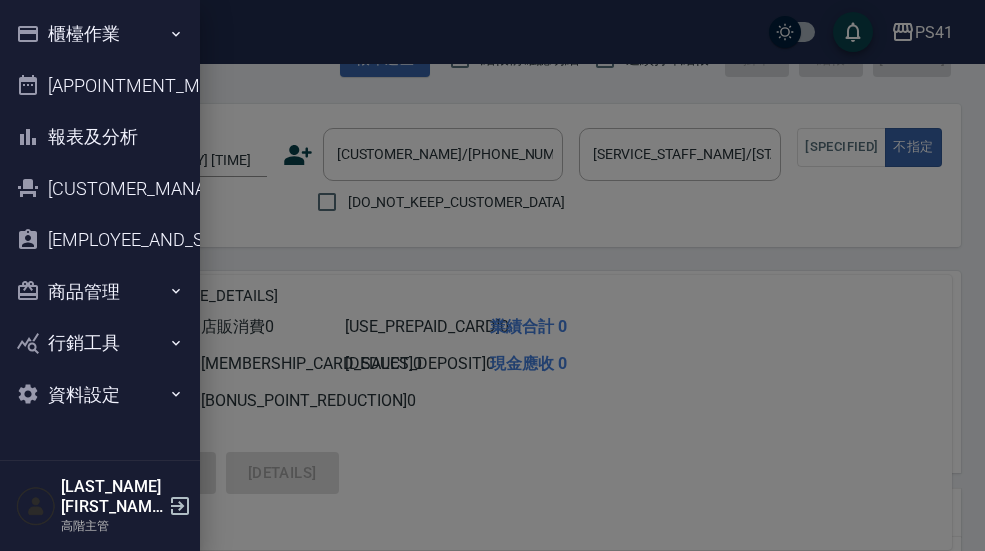 click on "員工及薪資" at bounding box center (100, 240) 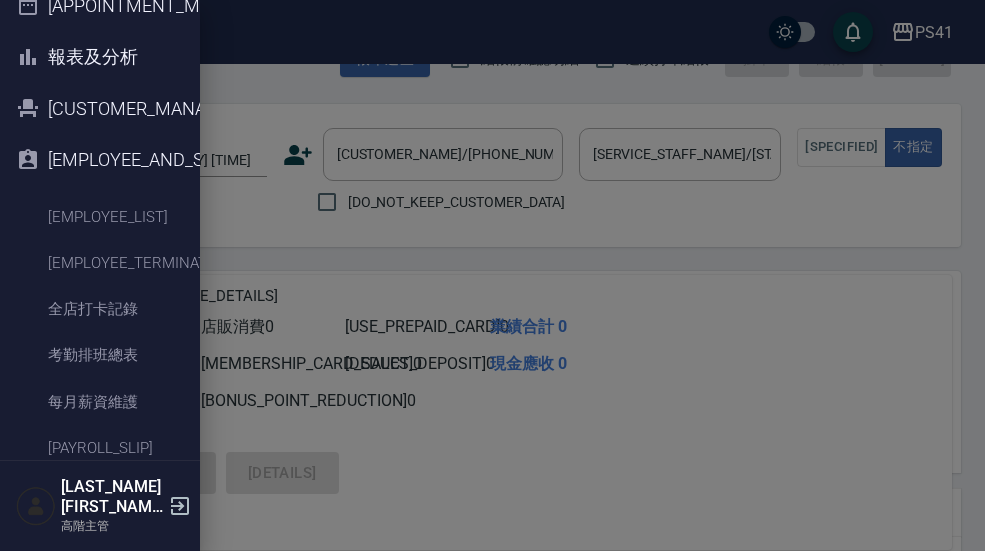 scroll, scrollTop: 99, scrollLeft: 0, axis: vertical 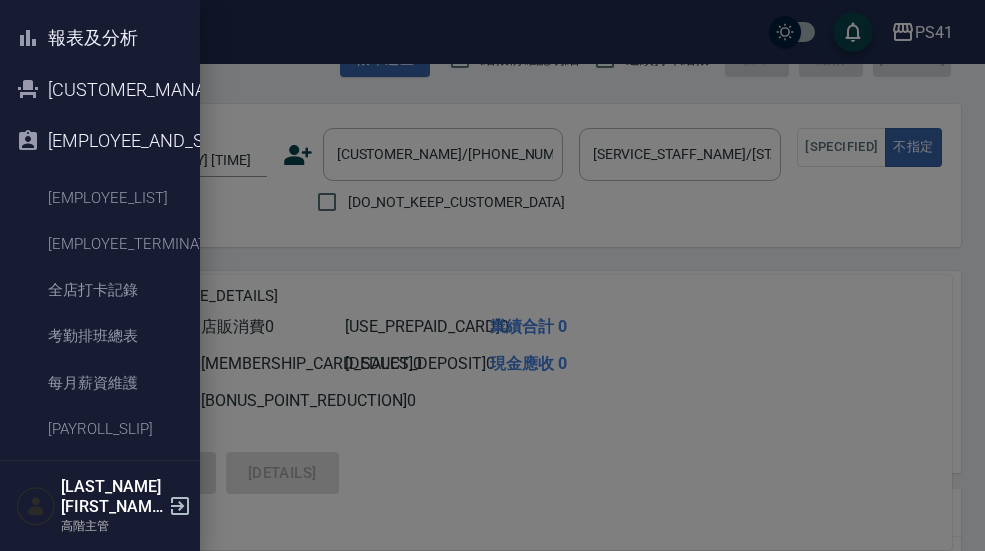 click on "考勤排班總表" at bounding box center [100, 336] 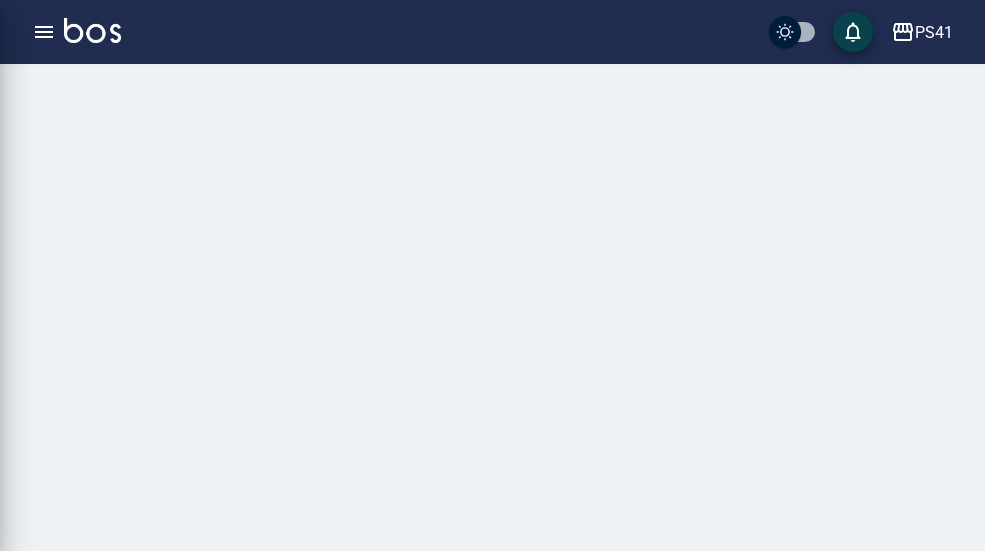 scroll, scrollTop: 0, scrollLeft: 0, axis: both 